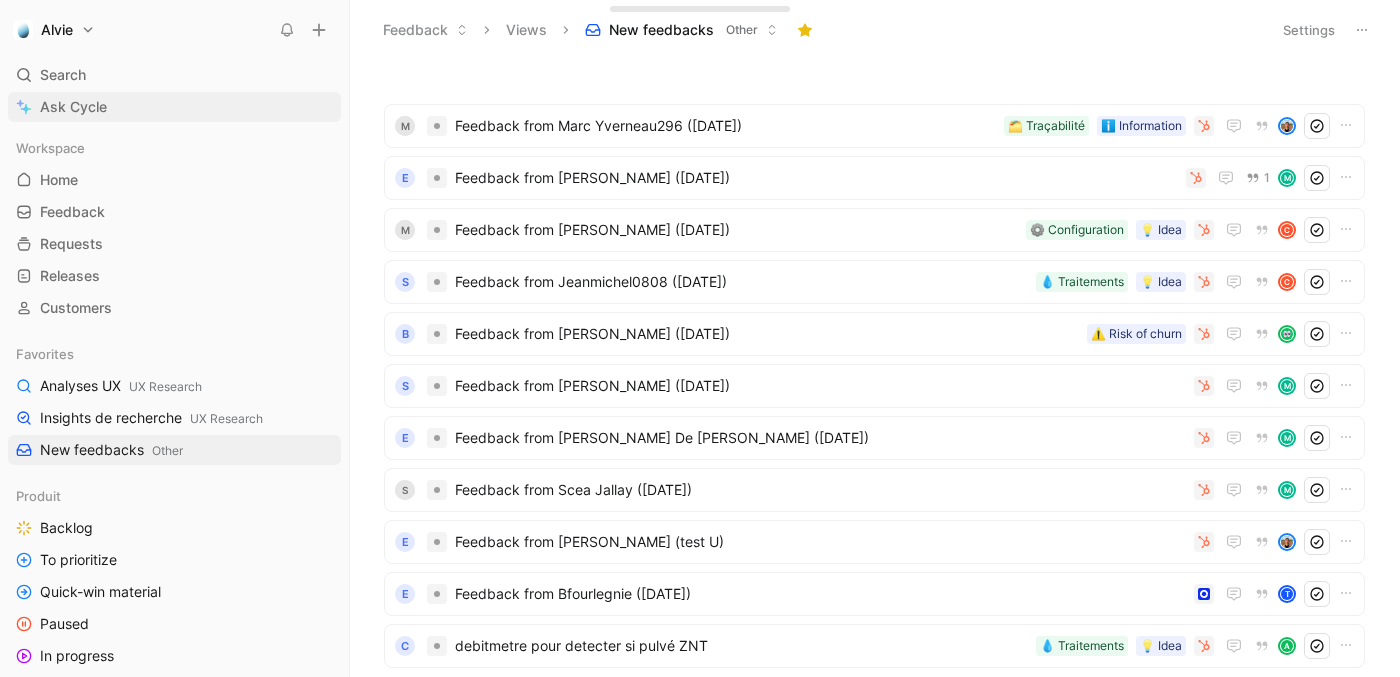 scroll, scrollTop: 0, scrollLeft: 0, axis: both 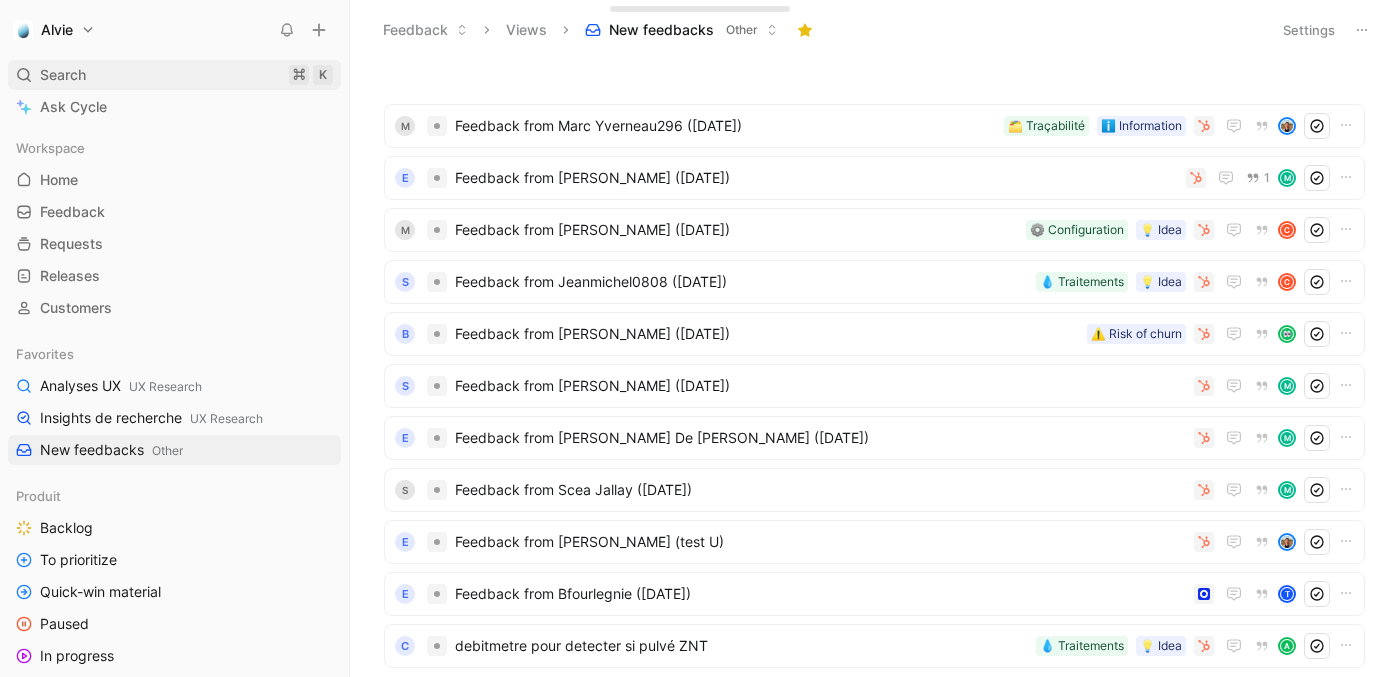 click on "Search ⌘ K" at bounding box center [174, 75] 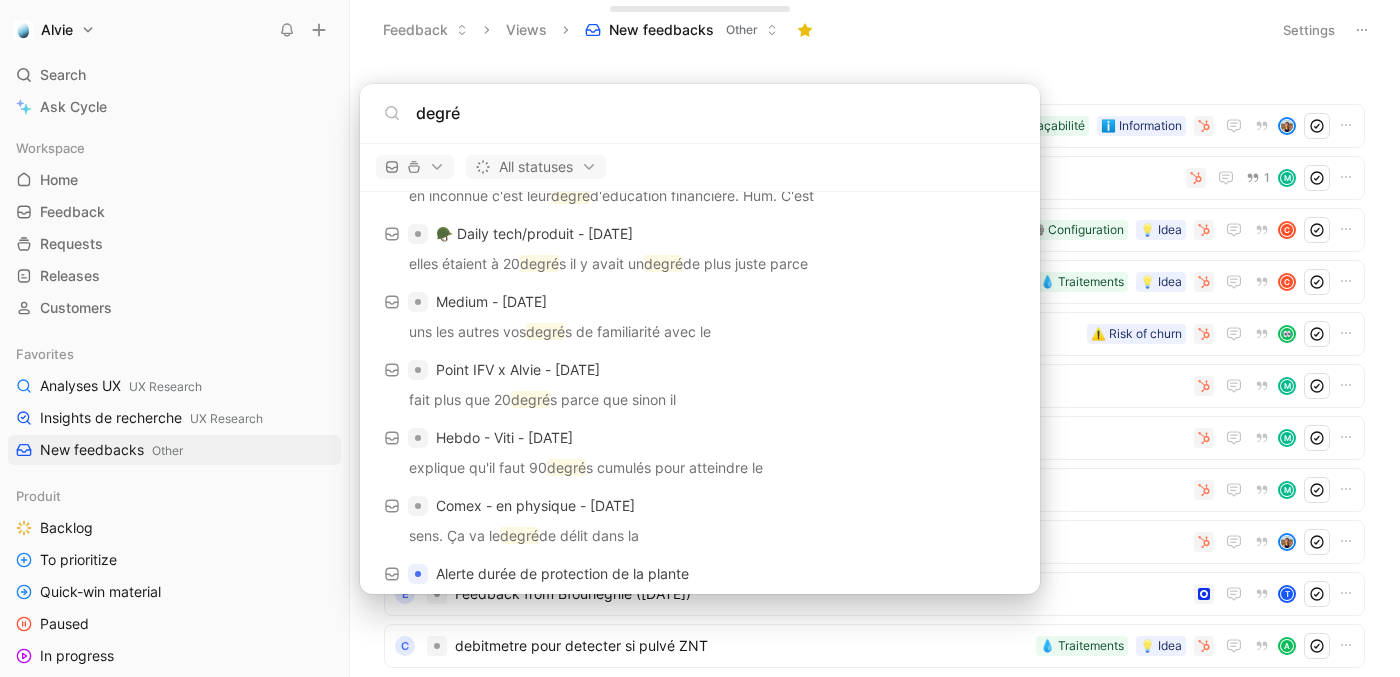 scroll, scrollTop: 50, scrollLeft: 0, axis: vertical 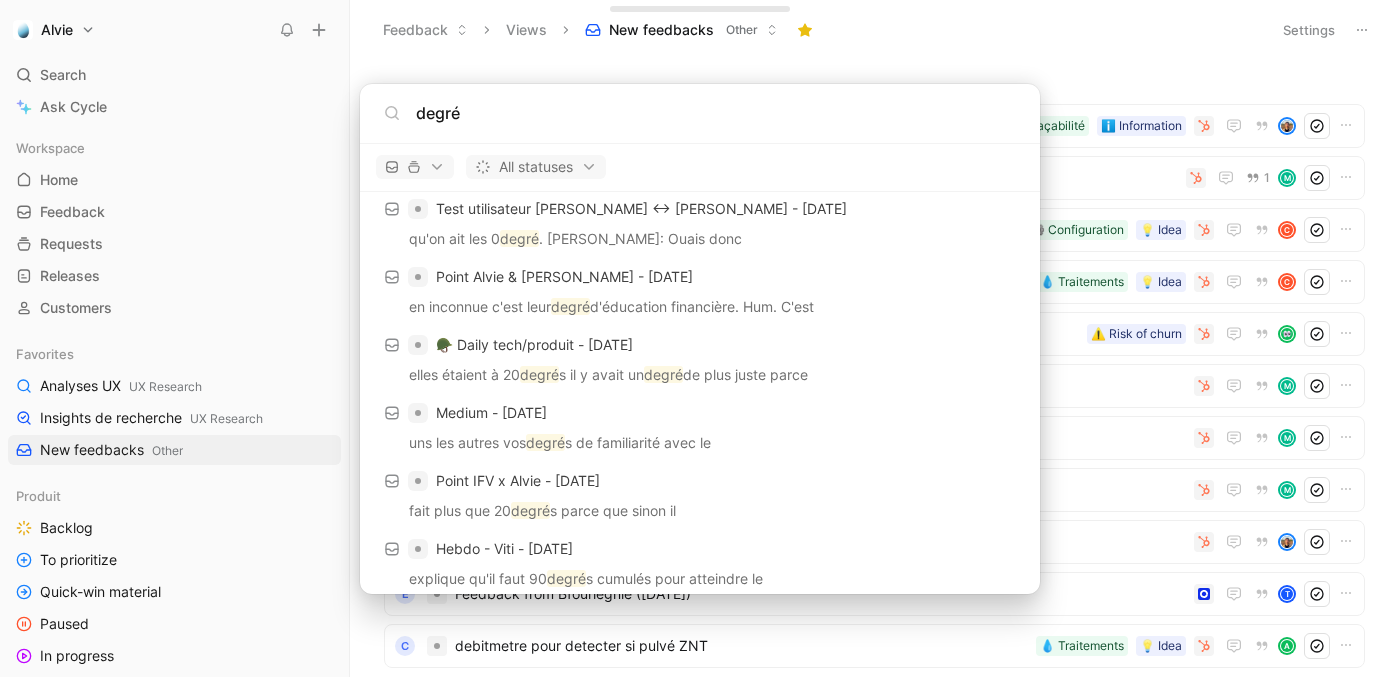type on "degré" 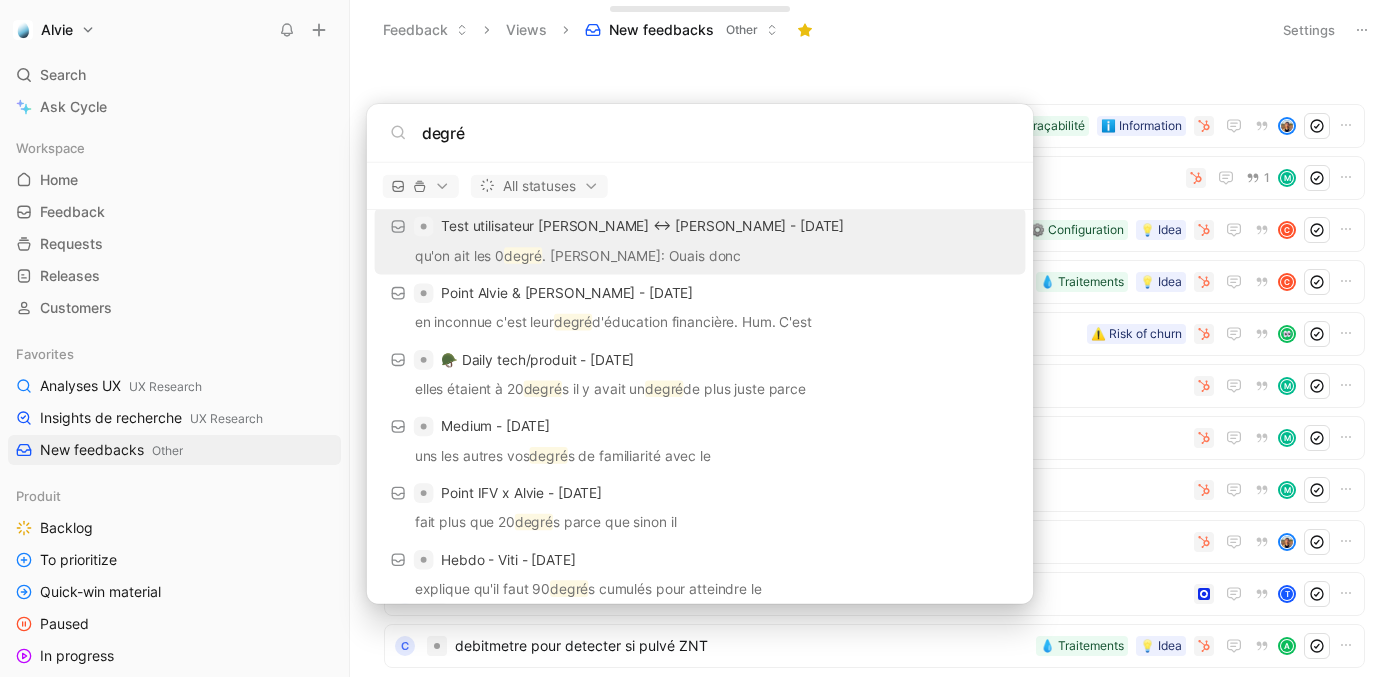 click on "Ask Cycle" at bounding box center [73, 107] 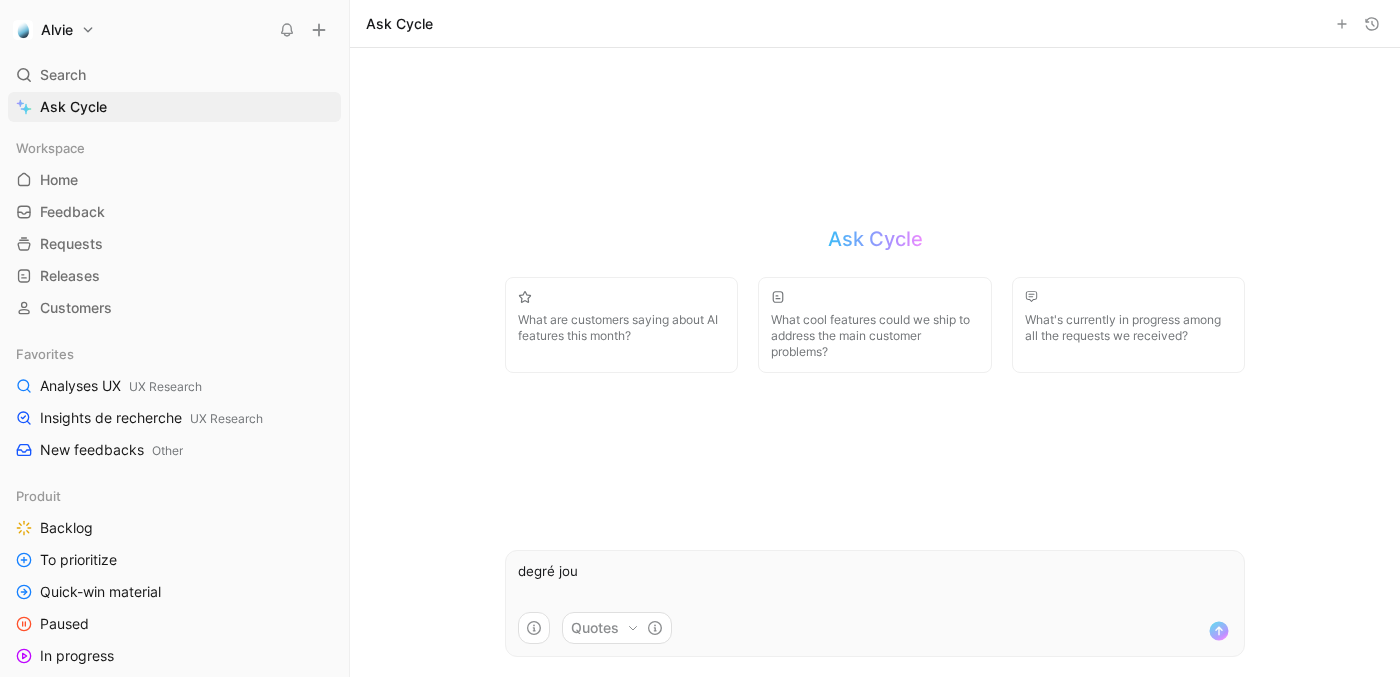 type on "degré jour" 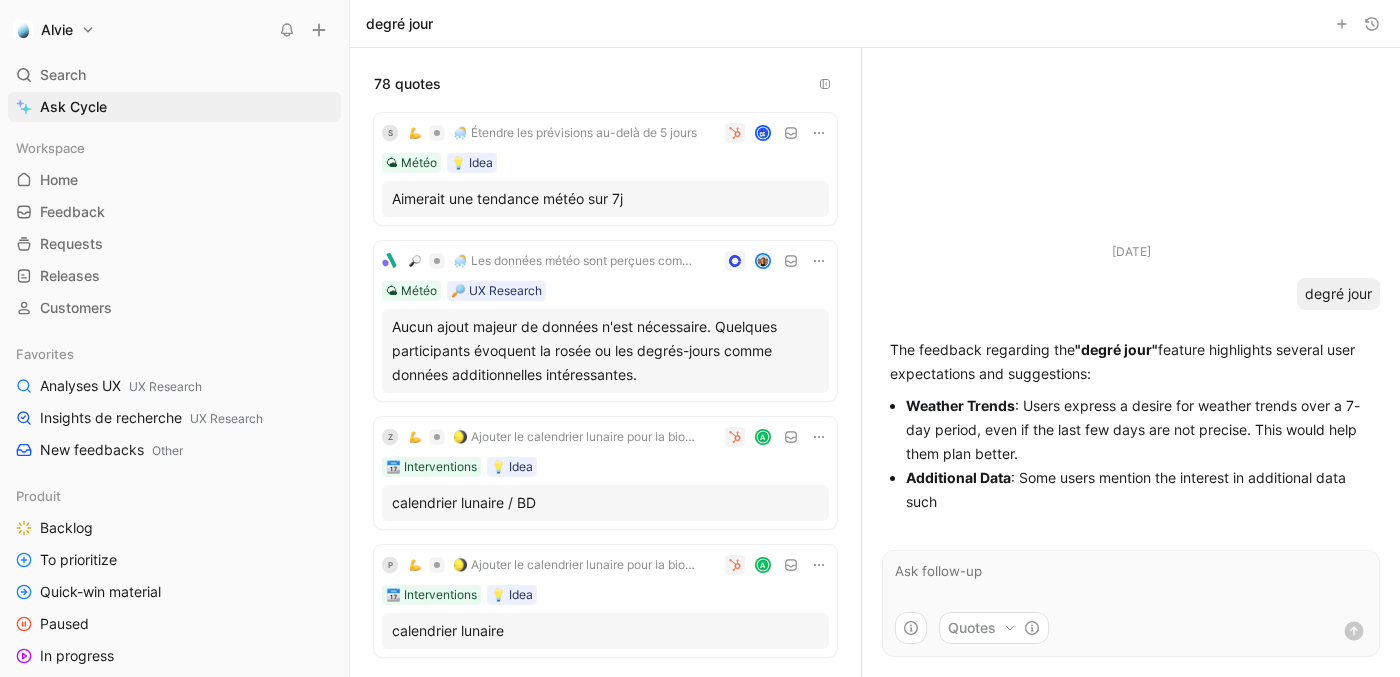 click 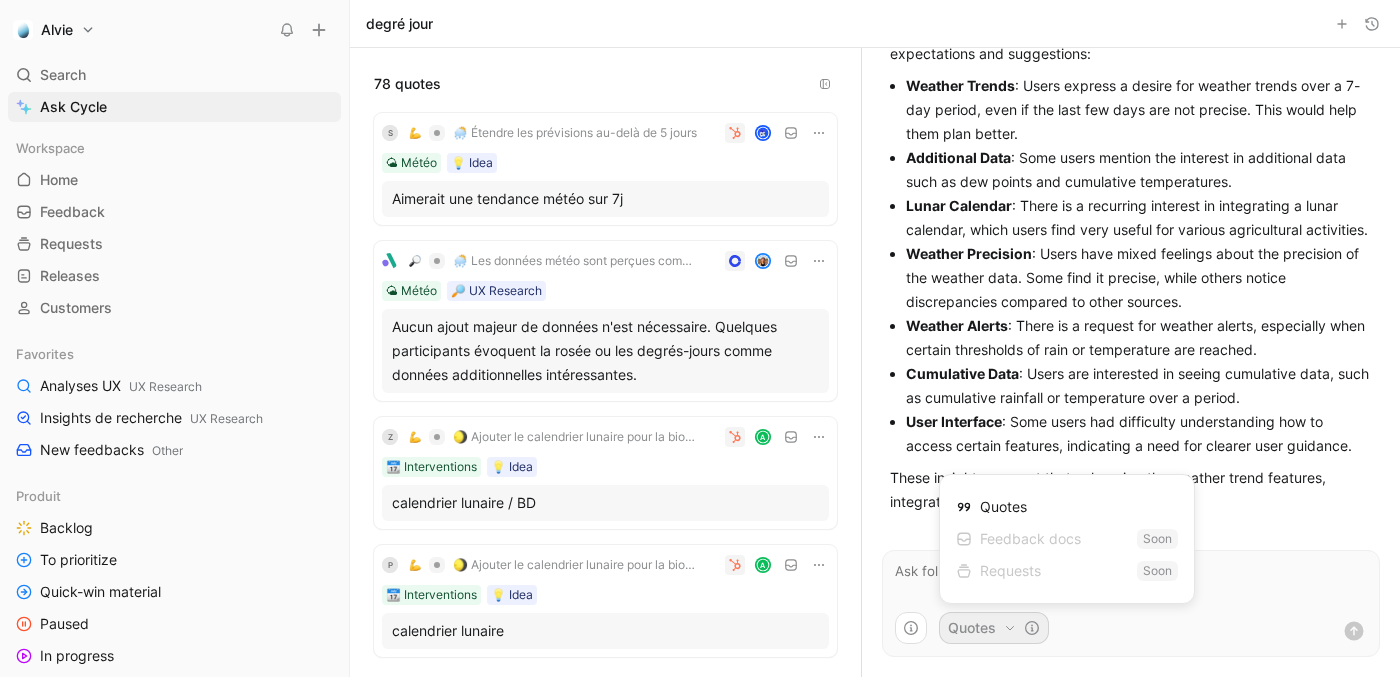 click on "Alvie Search ⌘ K Ask Cycle Workspace Home G then H Feedback G then F Requests G then R Releases G then L Customers Favorites Analyses UX UX Research Insights de recherche UX Research New feedbacks Other Produit Backlog To prioritize Quick-win material Paused In progress On staging (HYGO Team) Insights All active insights 🚨 Problems 💪 Improvements 💙 Kudos 🥔 Mileos Other Analyses New feedbacks Meetings UX Research Insights de recherche Analyses UX Customer success CS Meetings Risk of churn Churn Stations Netatmo Agronomy Inbox agro 🌱 Improvements 🌱 Problems Sales Fiabilité des recommandations Engagement / Prix Utilisation / Prise en main Marketing, Finance, CRM Marketing Chargebee Hubspot Finance Foreign countries
To pick up a draggable item, press the space bar.
While dragging, use the arrow keys to move the item.
Press space again to drop the item in its new position, or press escape to cancel.
AI queries 25/50 · 27 days left Help center Invite member 78" at bounding box center [700, 338] 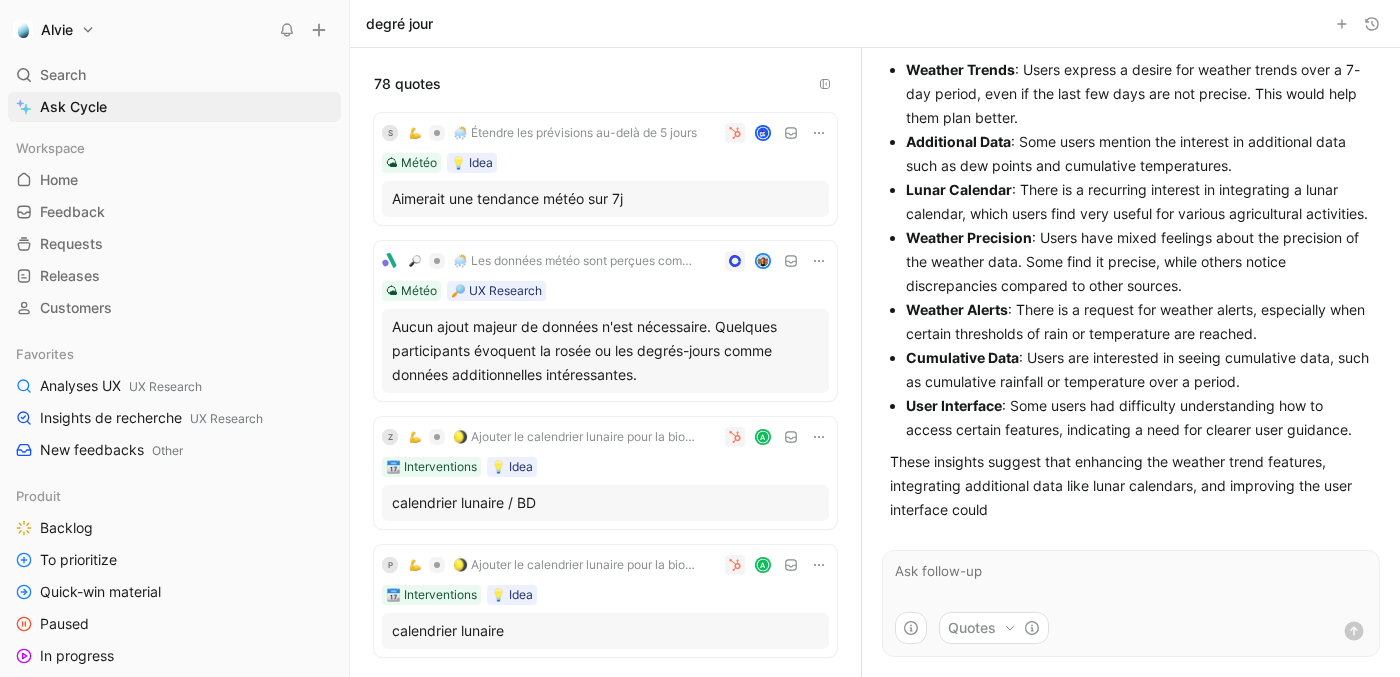 scroll, scrollTop: 166, scrollLeft: 0, axis: vertical 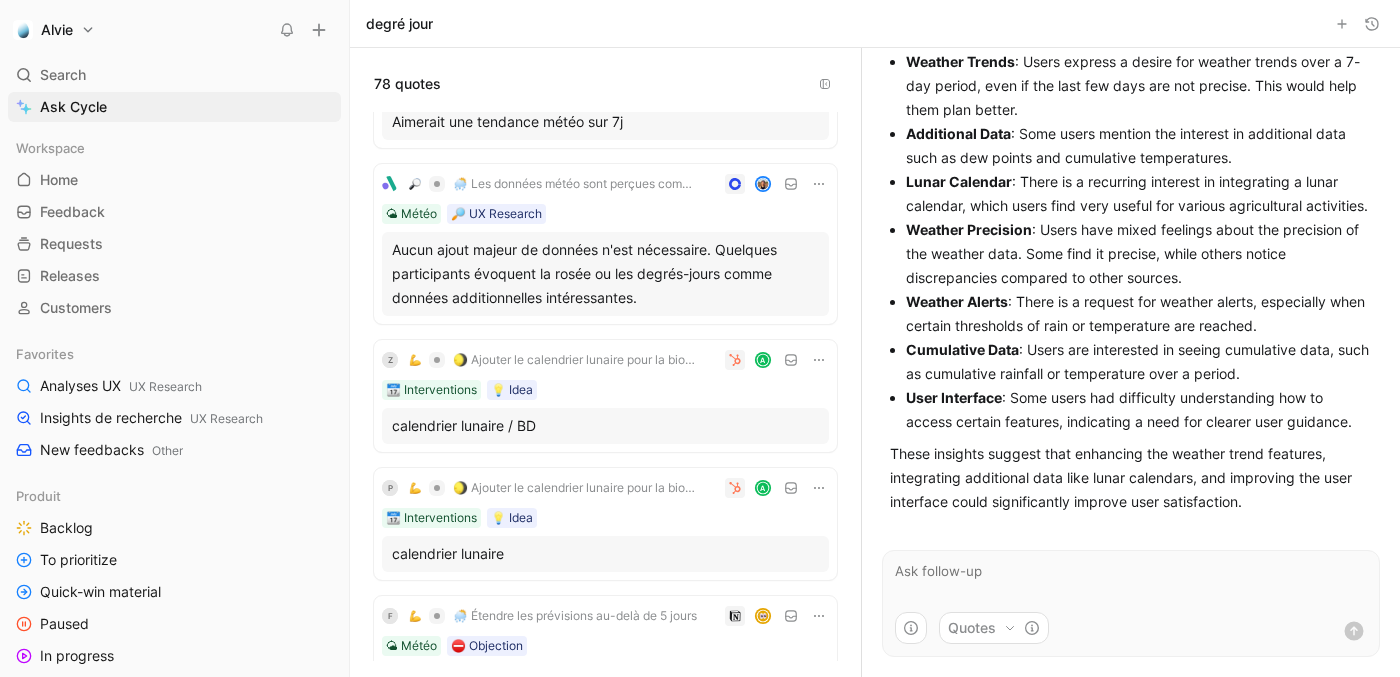 click on "Aucun ajout majeur de données n'est nécessaire. Quelques participants évoquent la rosée ou les degrés-jours comme données additionnelles intéressantes." at bounding box center (605, 274) 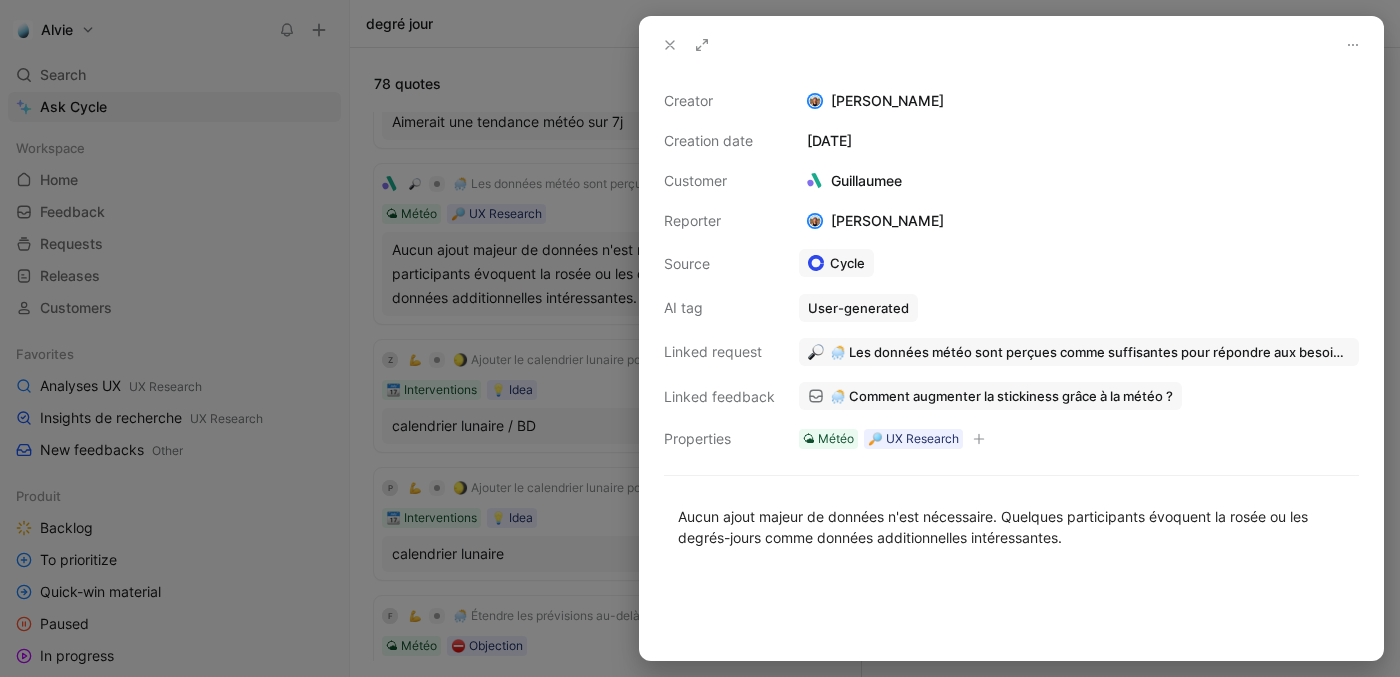 click at bounding box center [700, 338] 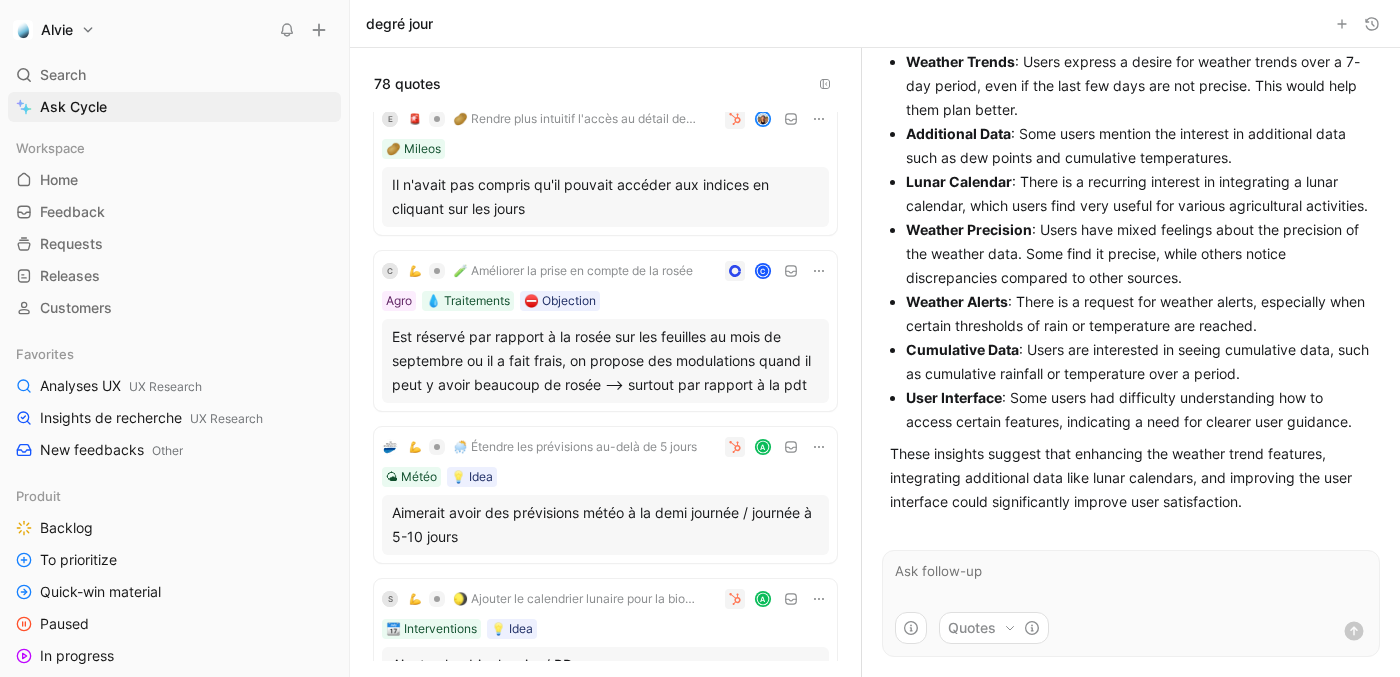scroll, scrollTop: 1989, scrollLeft: 0, axis: vertical 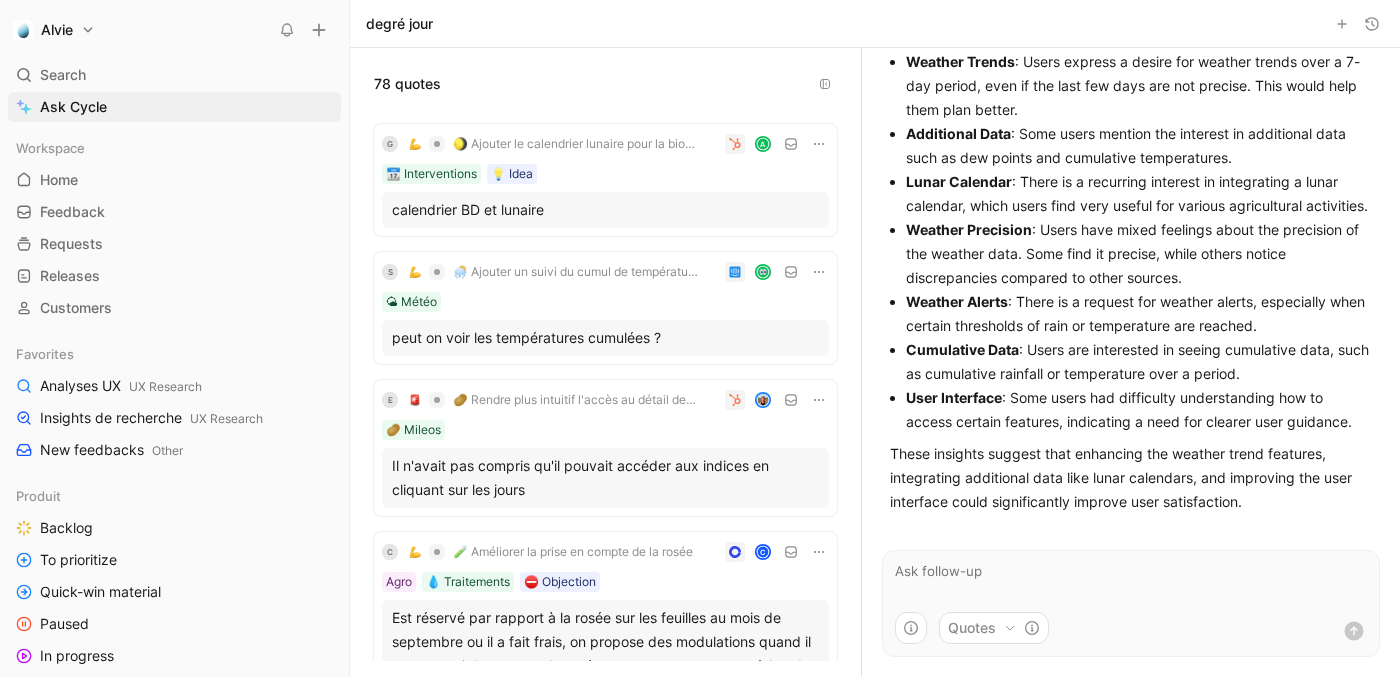 click on "peut on voir les températures cumulées ?" at bounding box center [605, 338] 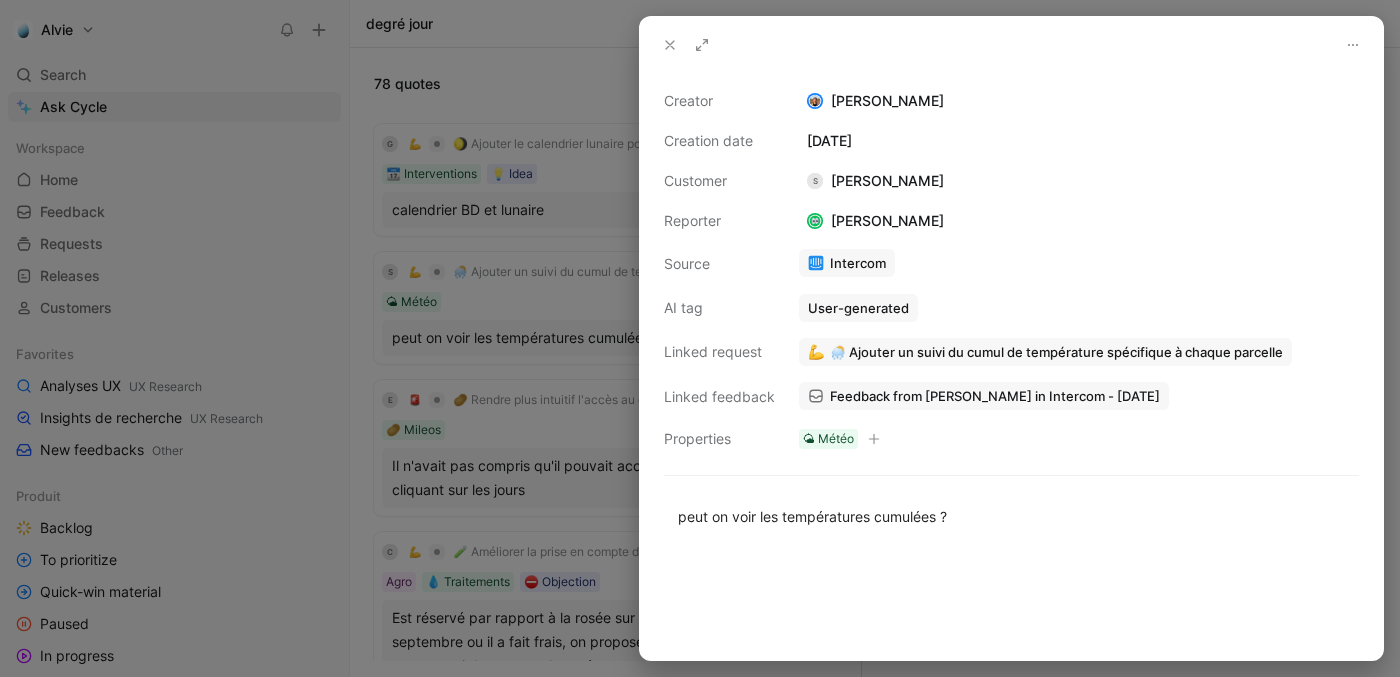 click at bounding box center [700, 338] 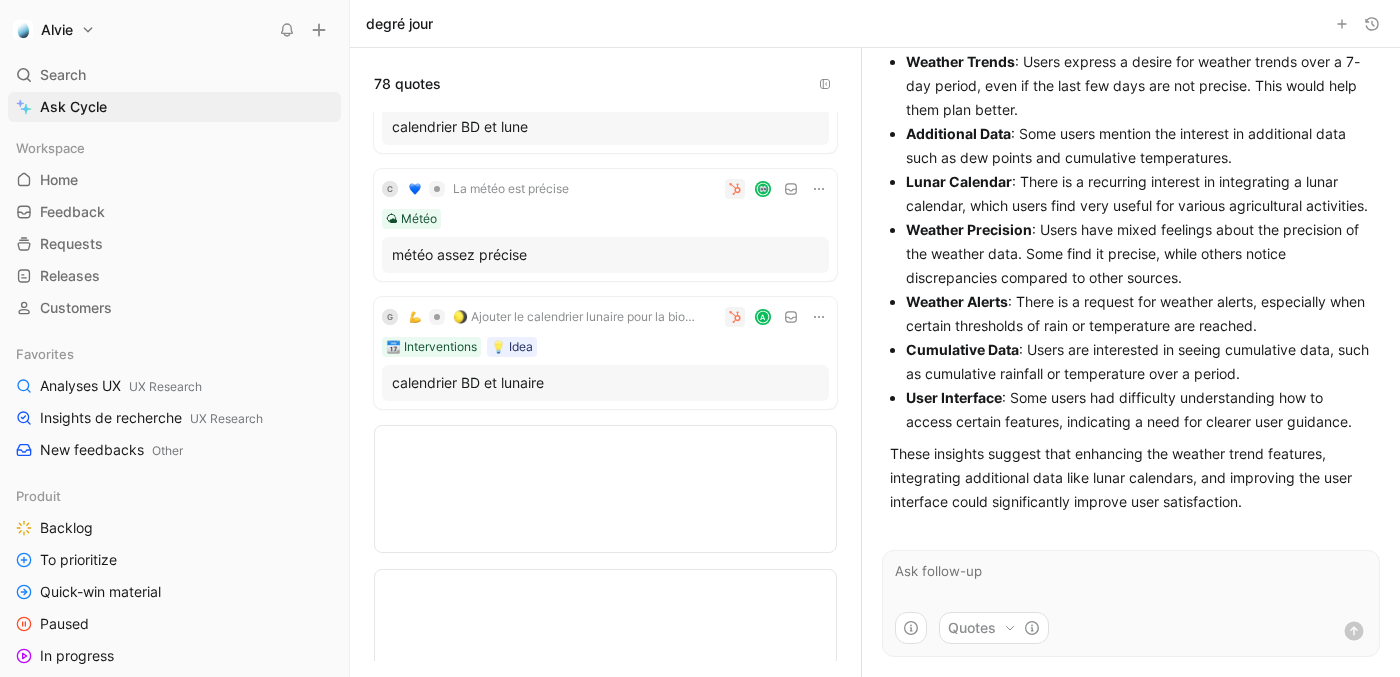scroll, scrollTop: 666, scrollLeft: 0, axis: vertical 